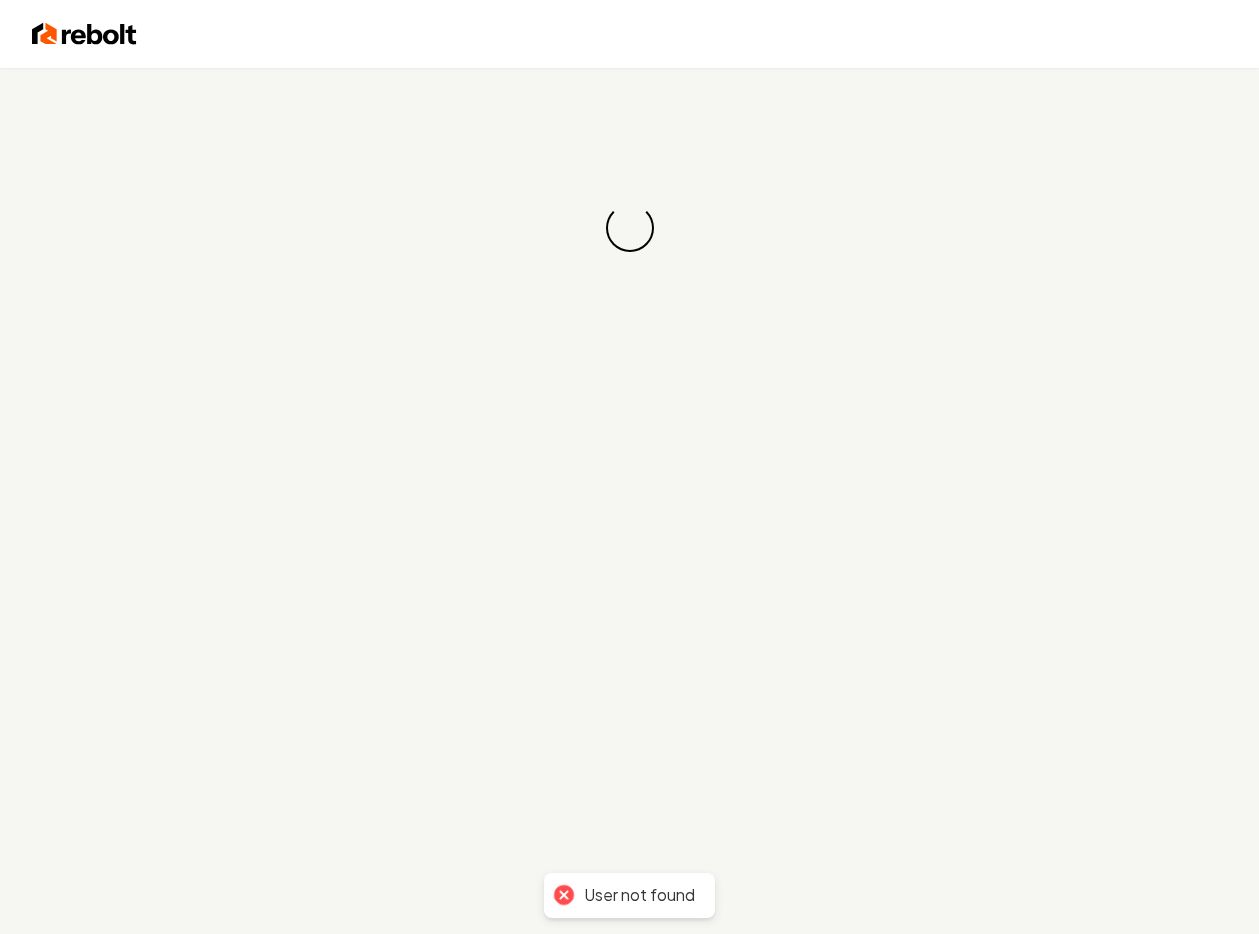 scroll, scrollTop: 0, scrollLeft: 0, axis: both 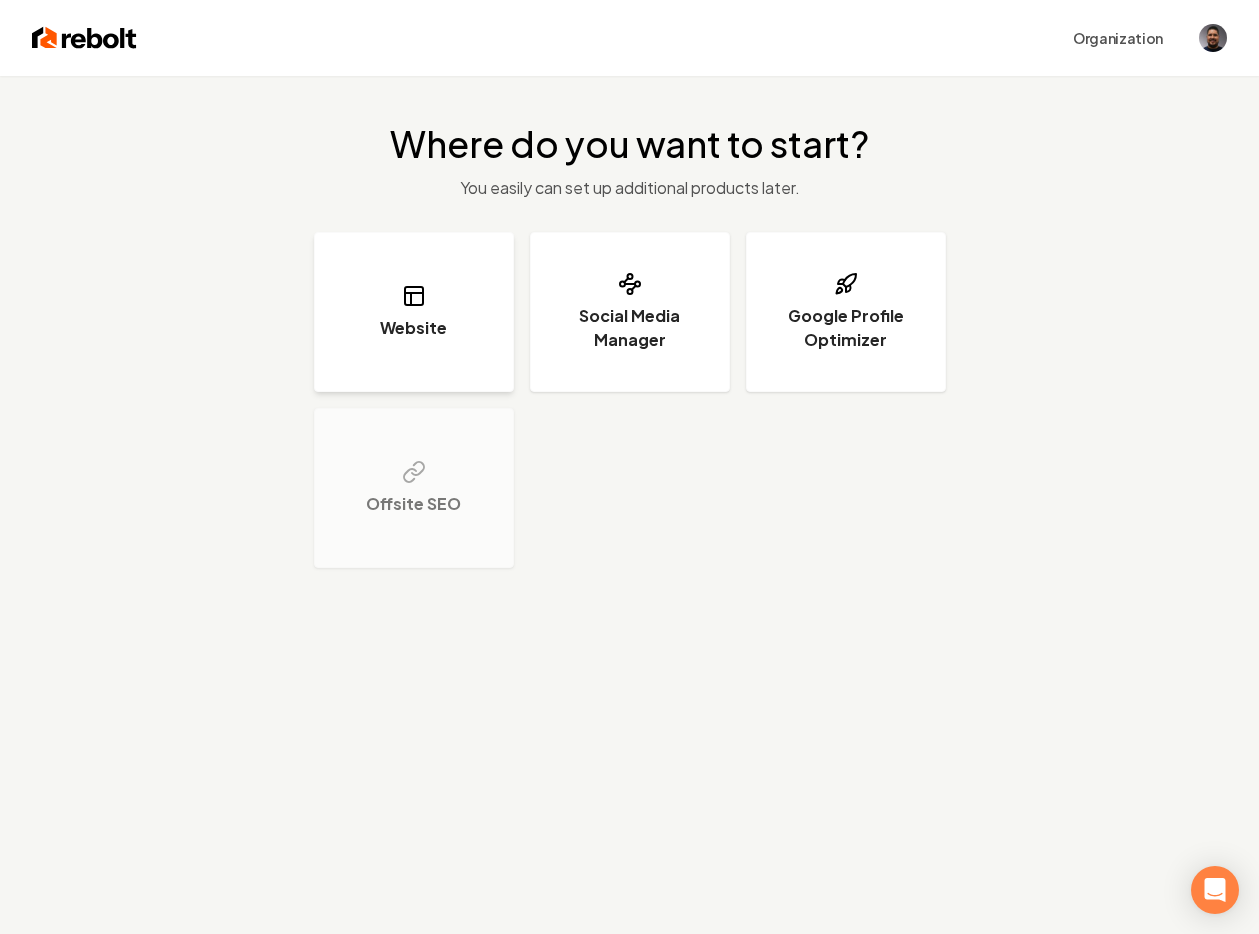 click on "Website" at bounding box center [414, 312] 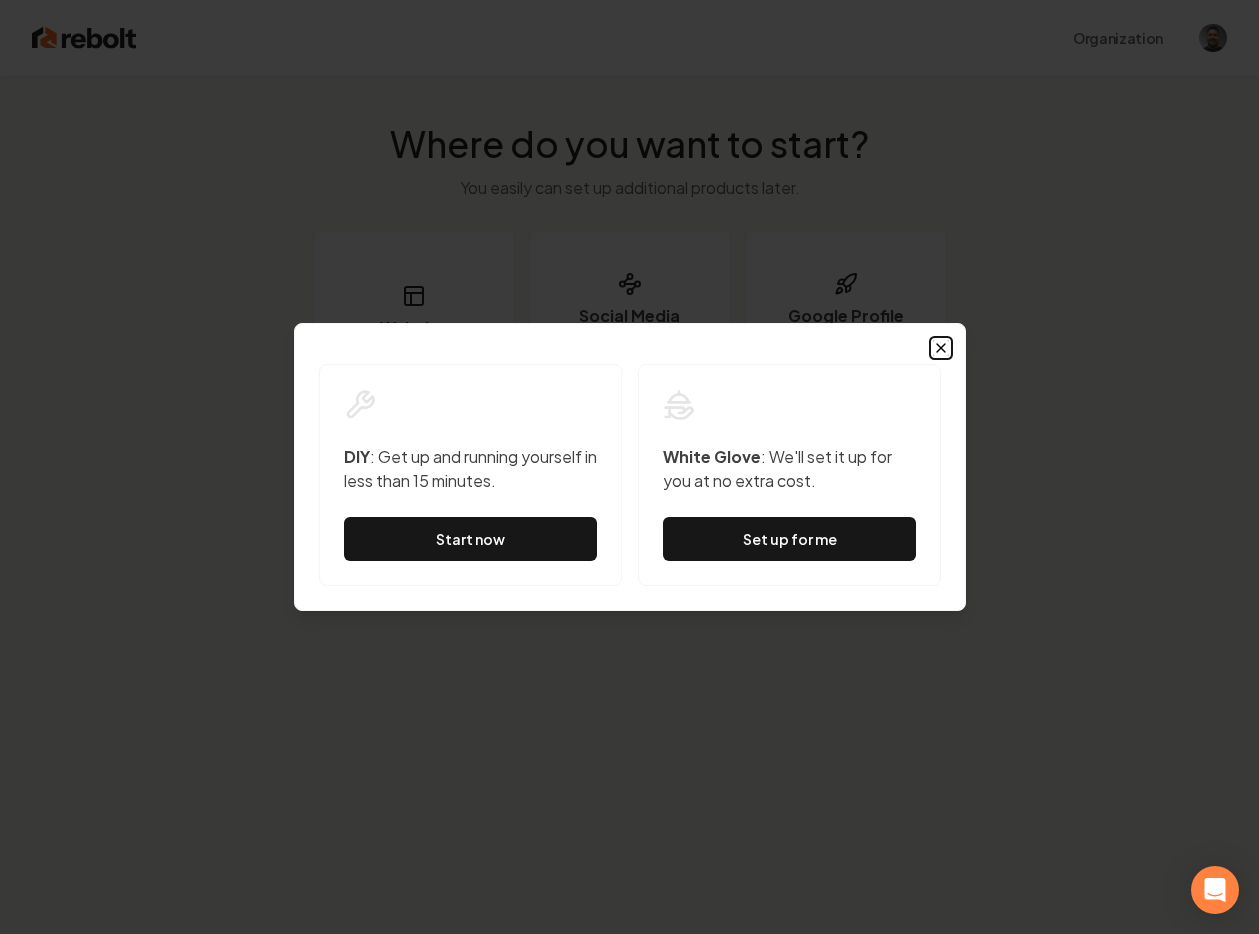 click 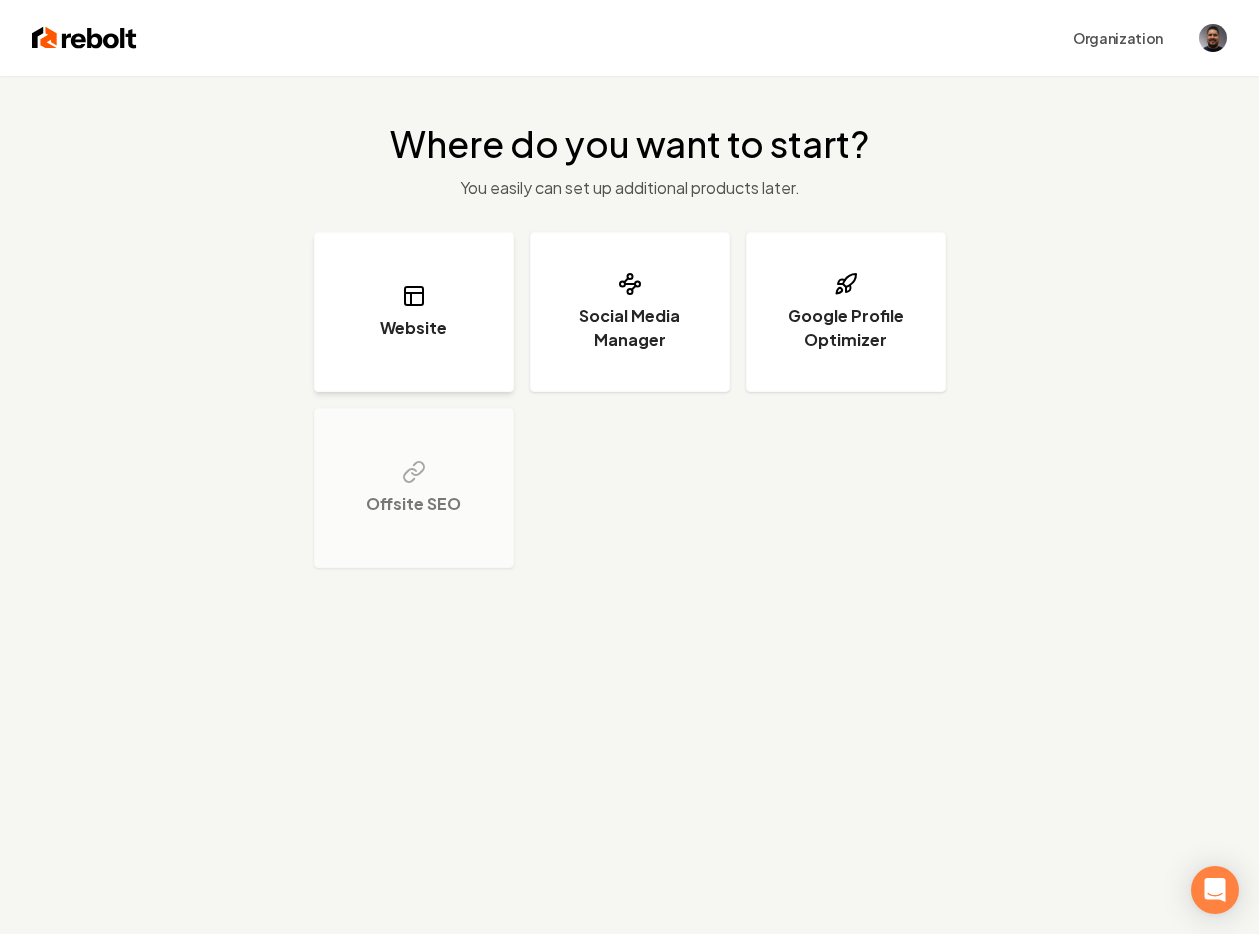 click on "Website" at bounding box center [414, 312] 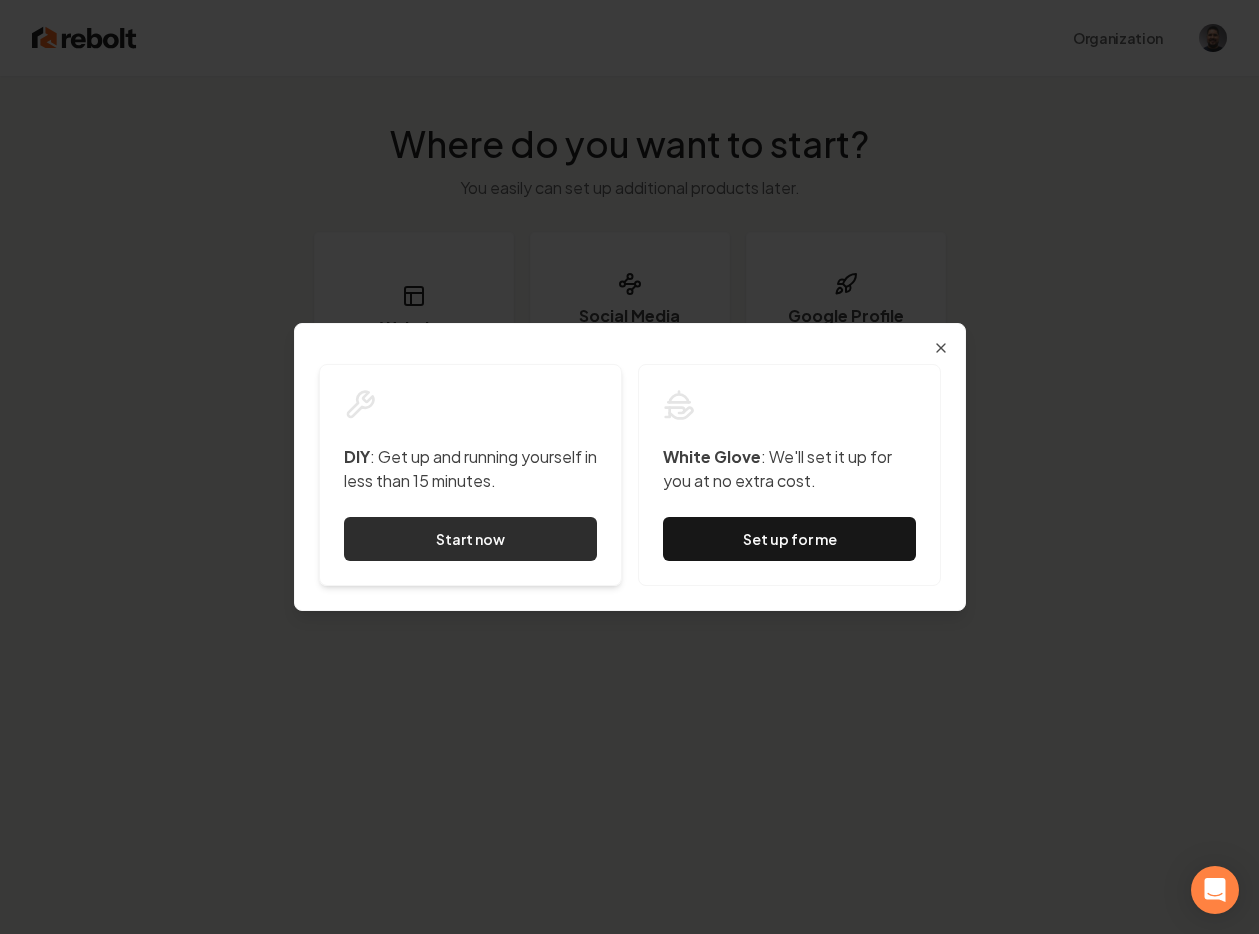 click on "Start now" at bounding box center (470, 539) 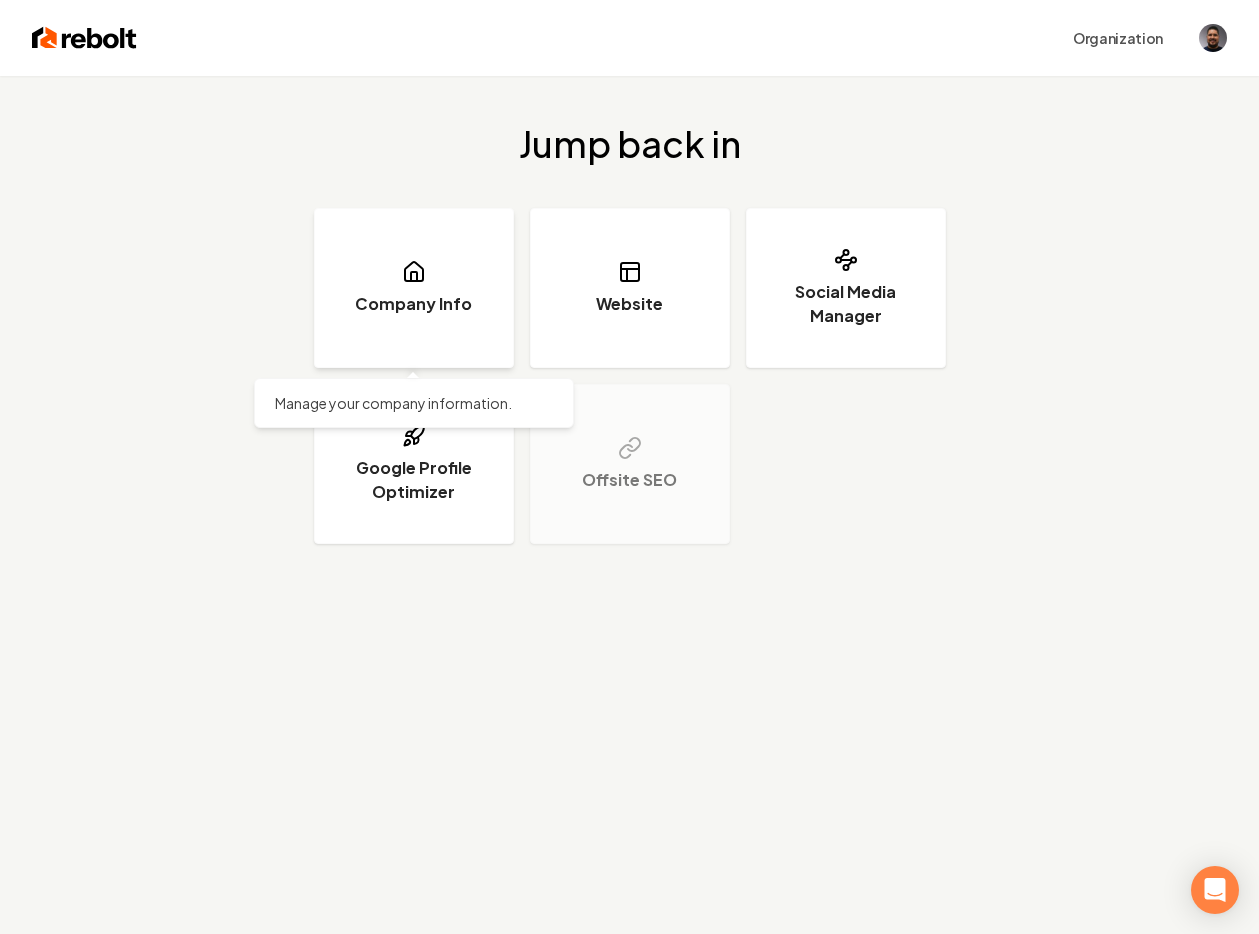 click on "Company Info" at bounding box center [413, 304] 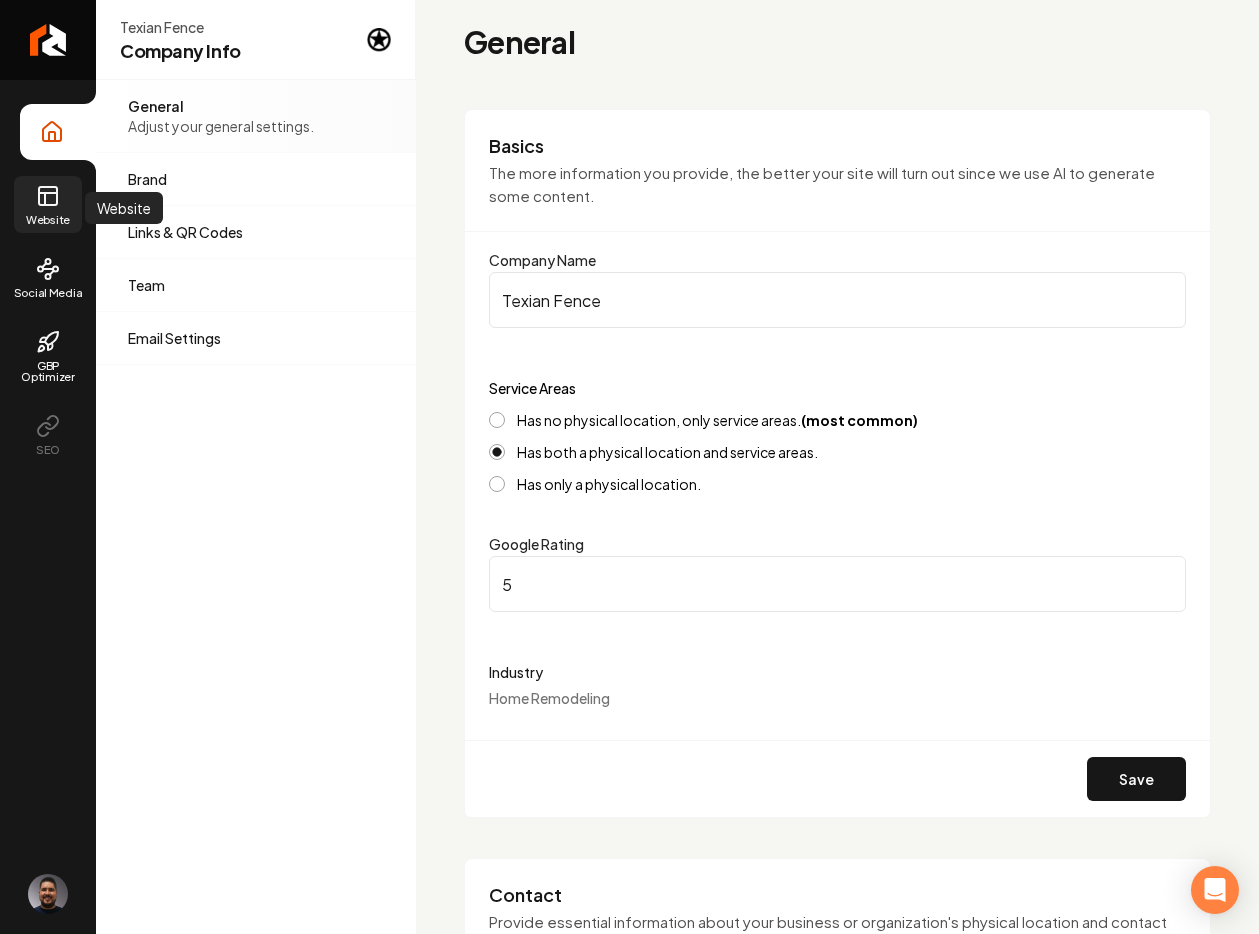 click on "Website" at bounding box center (48, 204) 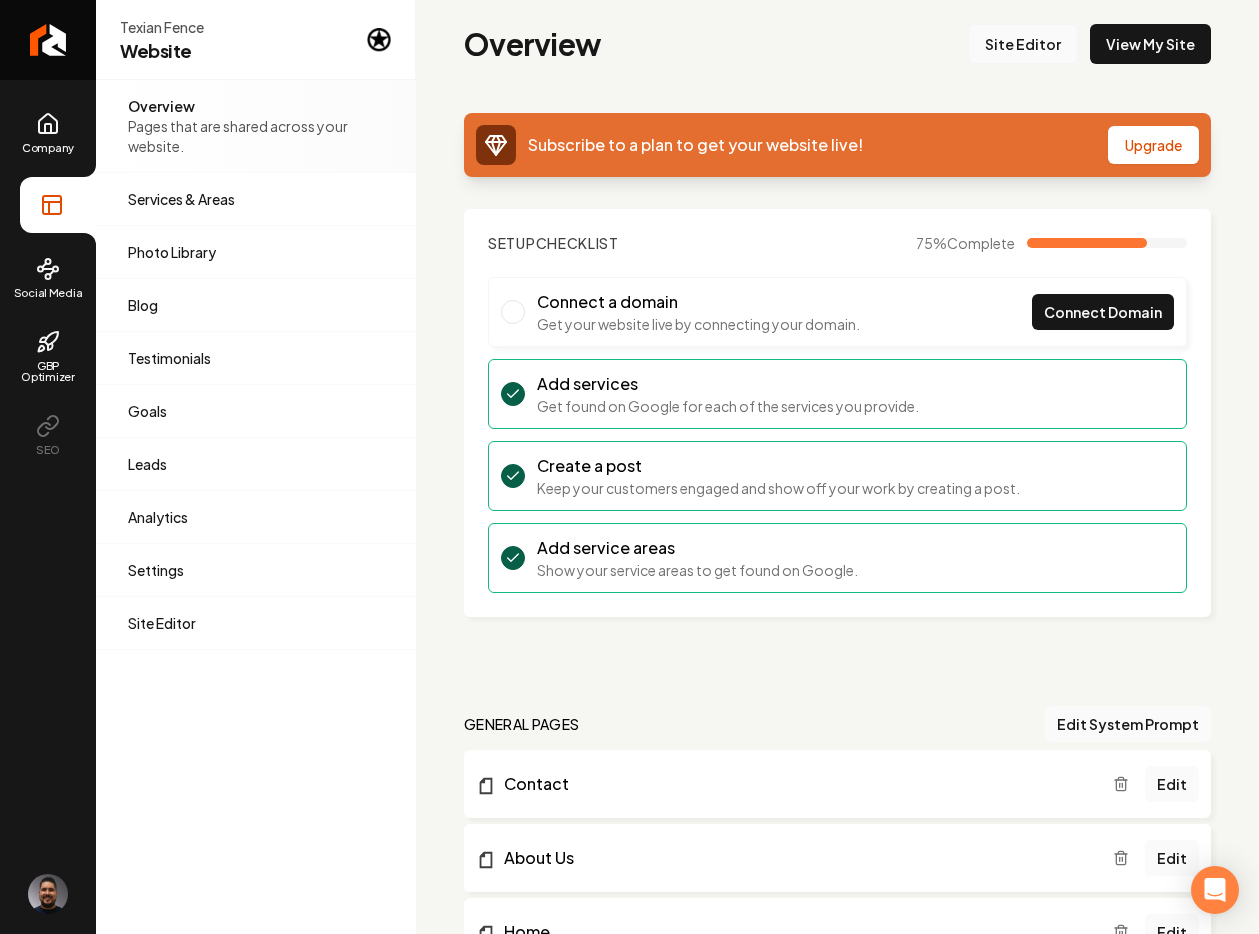 click on "Site Editor" at bounding box center (1023, 44) 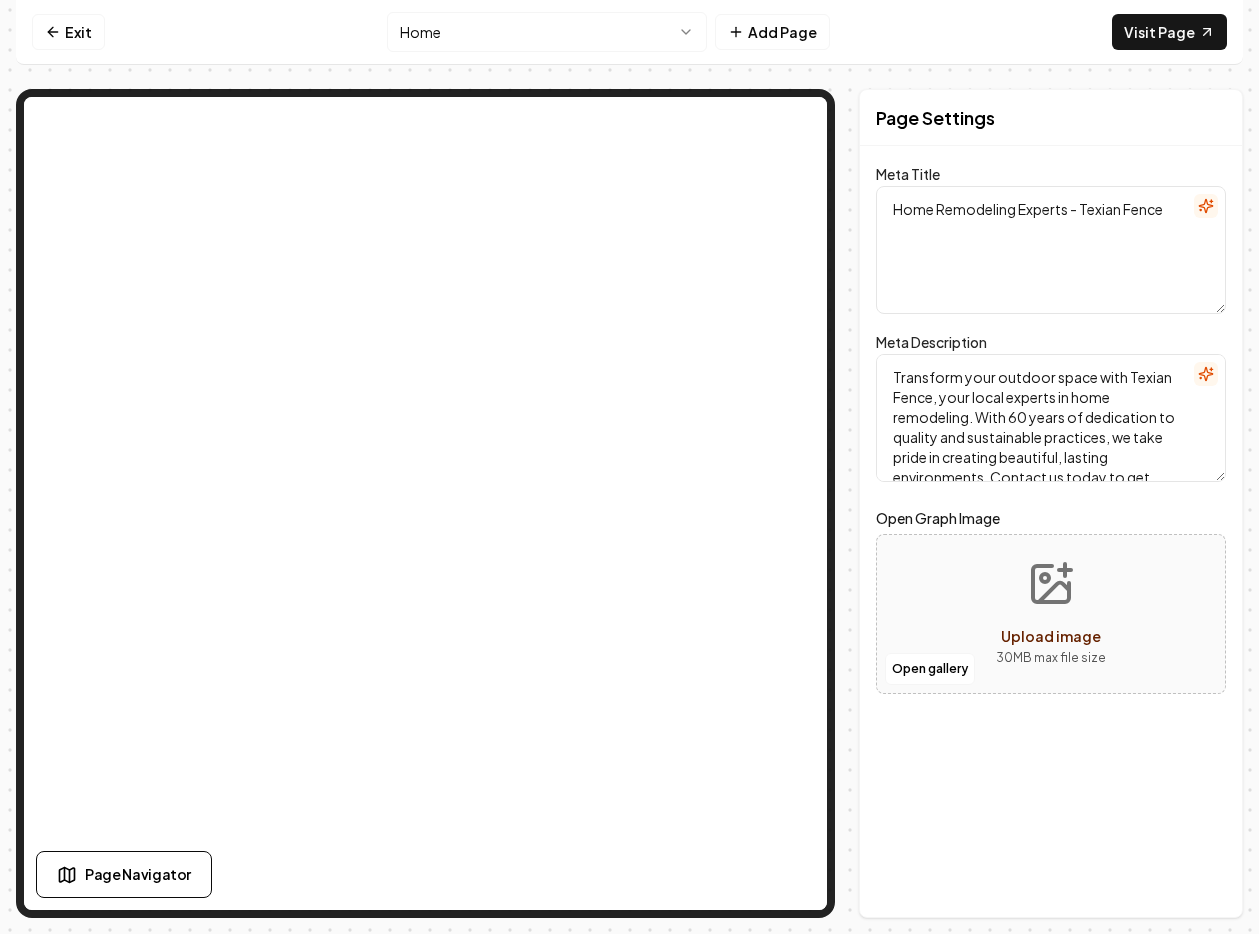 click on "Computer Required This feature is only available on a computer. Please switch to a computer to edit your site. Go back Exit Home Add Page Visit Page Page Navigator Page Settings Meta Title Home Remodeling Experts - Texian Fence Meta Description Transform your outdoor space with Texian Fence, your local experts in home remodeling. With 60 years of dedication to quality and sustainable practices, we take pride in creating beautiful, lasting environments. Contact us today to get started! Open Graph Image Open gallery Upload image 30 MB max file size Discard Changes Save Section Editor Unsupported section type /dashboard/sites/928cff85-4caa-4858-81b1-50f039a7b665/pages/dd1e50b3-a9de-48fe-ab0c-ea8481a55606" at bounding box center [629, 467] 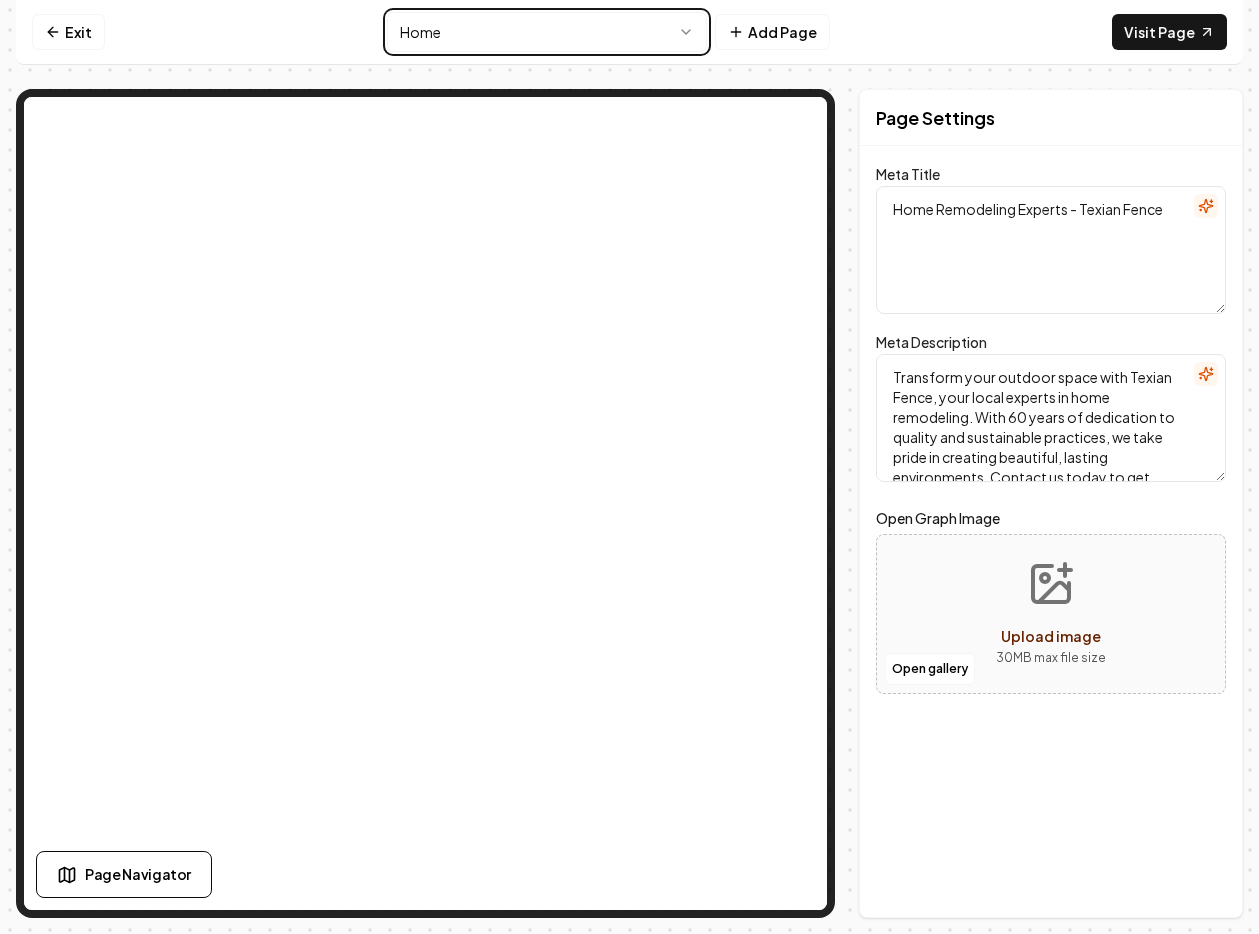 click on "Computer Required This feature is only available on a computer. Please switch to a computer to edit your site. Go back Exit Home Add Page Visit Page Page Navigator Page Settings Meta Title Home Remodeling Experts - Texian Fence Meta Description Transform your outdoor space with Texian Fence, your local experts in home remodeling. With 60 years of dedication to quality and sustainable practices, we take pride in creating beautiful, lasting environments. Contact us today to get started! Open Graph Image Open gallery Upload image 30 MB max file size Discard Changes Save Section Editor Unsupported section type /dashboard/sites/928cff85-4caa-4858-81b1-50f039a7b665/pages/dd1e50b3-a9de-48fe-ab0c-ea8481a55606" at bounding box center [629, 467] 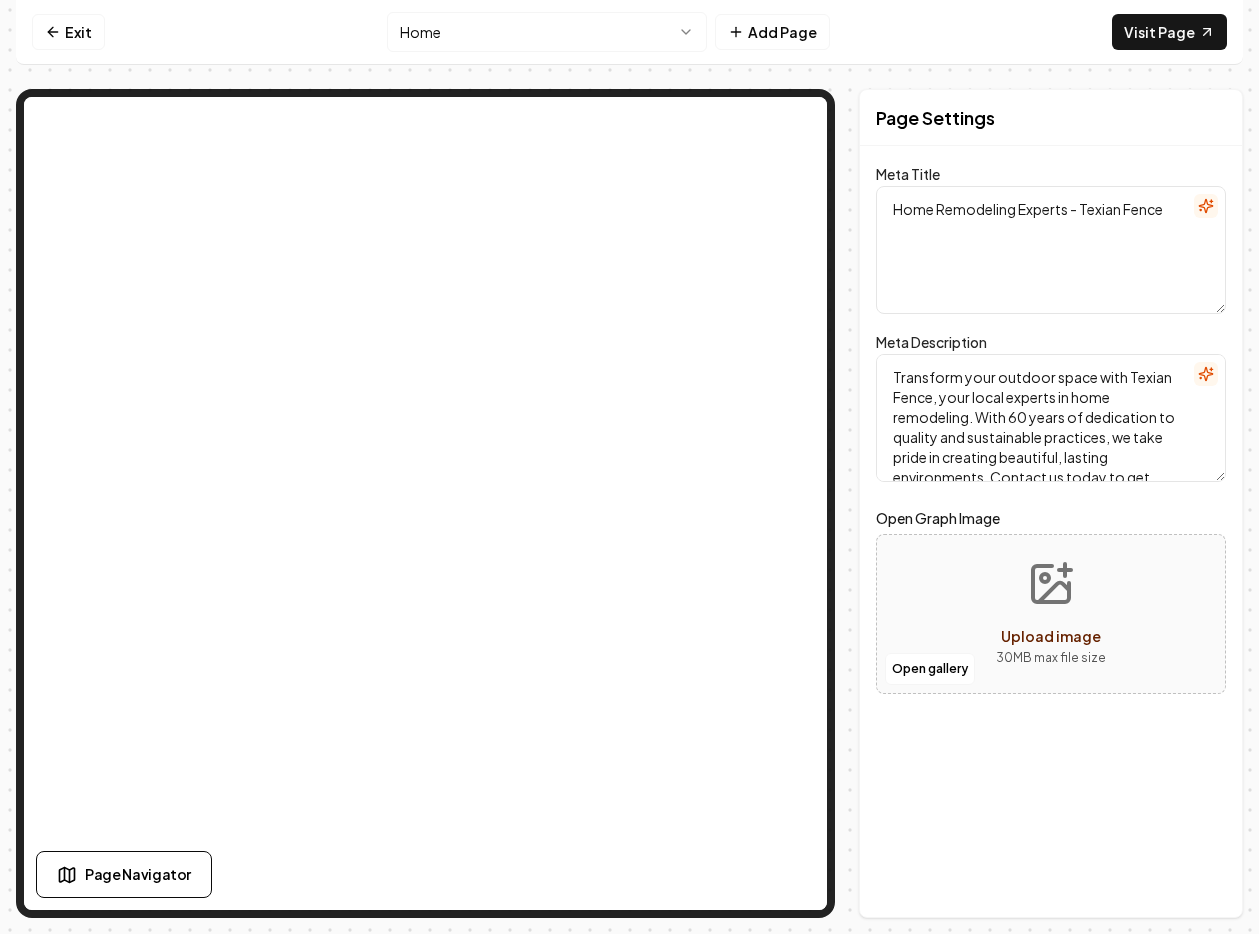 click on "Computer Required This feature is only available on a computer. Please switch to a computer to edit your site. Go back Exit Home Add Page Visit Page Page Navigator Page Settings Meta Title Home Remodeling Experts - Texian Fence Meta Description Transform your outdoor space with Texian Fence, your local experts in home remodeling. With 60 years of dedication to quality and sustainable practices, we take pride in creating beautiful, lasting environments. Contact us today to get started! Open Graph Image Open gallery Upload image 30 MB max file size Discard Changes Save Section Editor Unsupported section type /dashboard/sites/928cff85-4caa-4858-81b1-50f039a7b665/pages/dd1e50b3-a9de-48fe-ab0c-ea8481a55606" at bounding box center (629, 467) 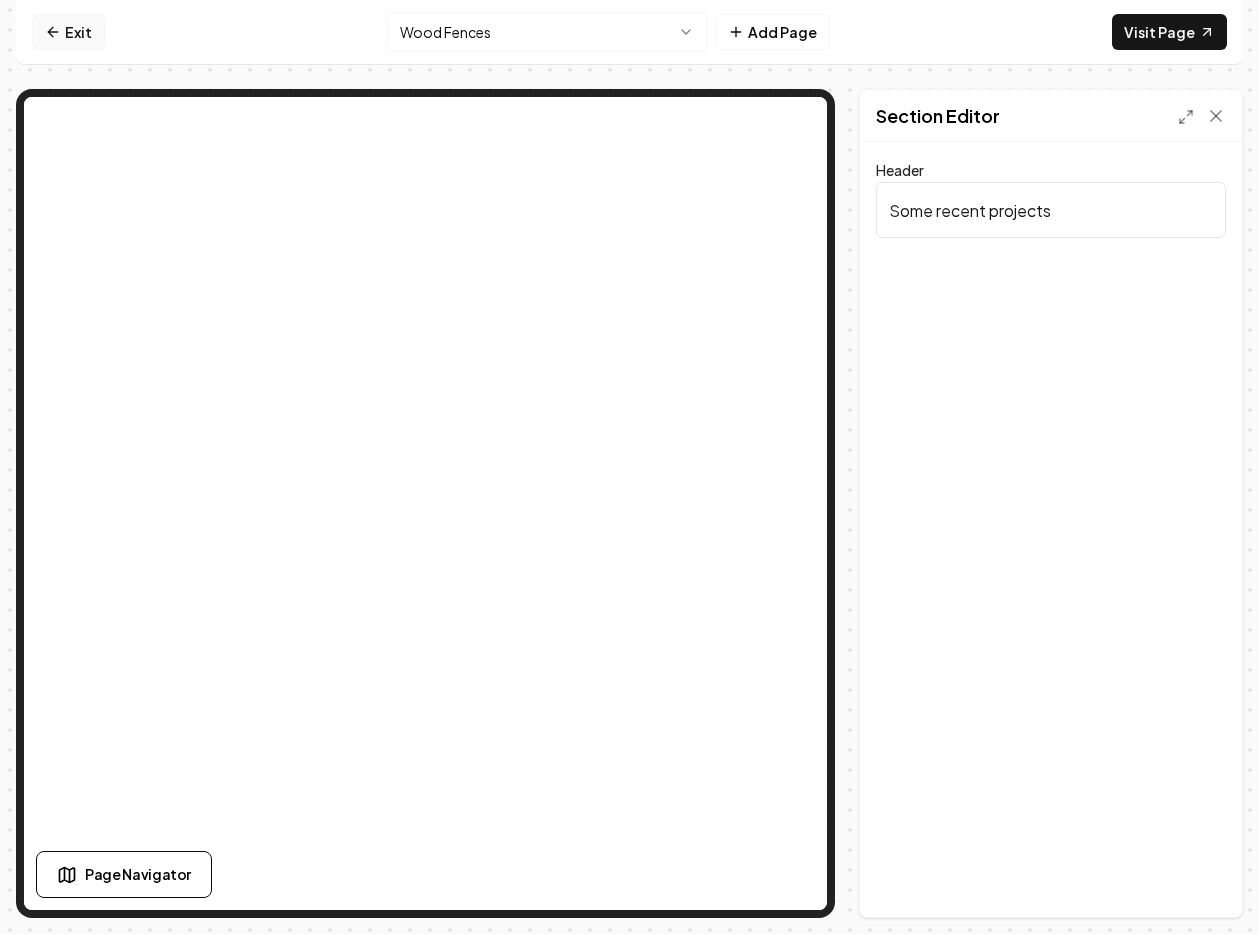 click on "Exit" at bounding box center [68, 32] 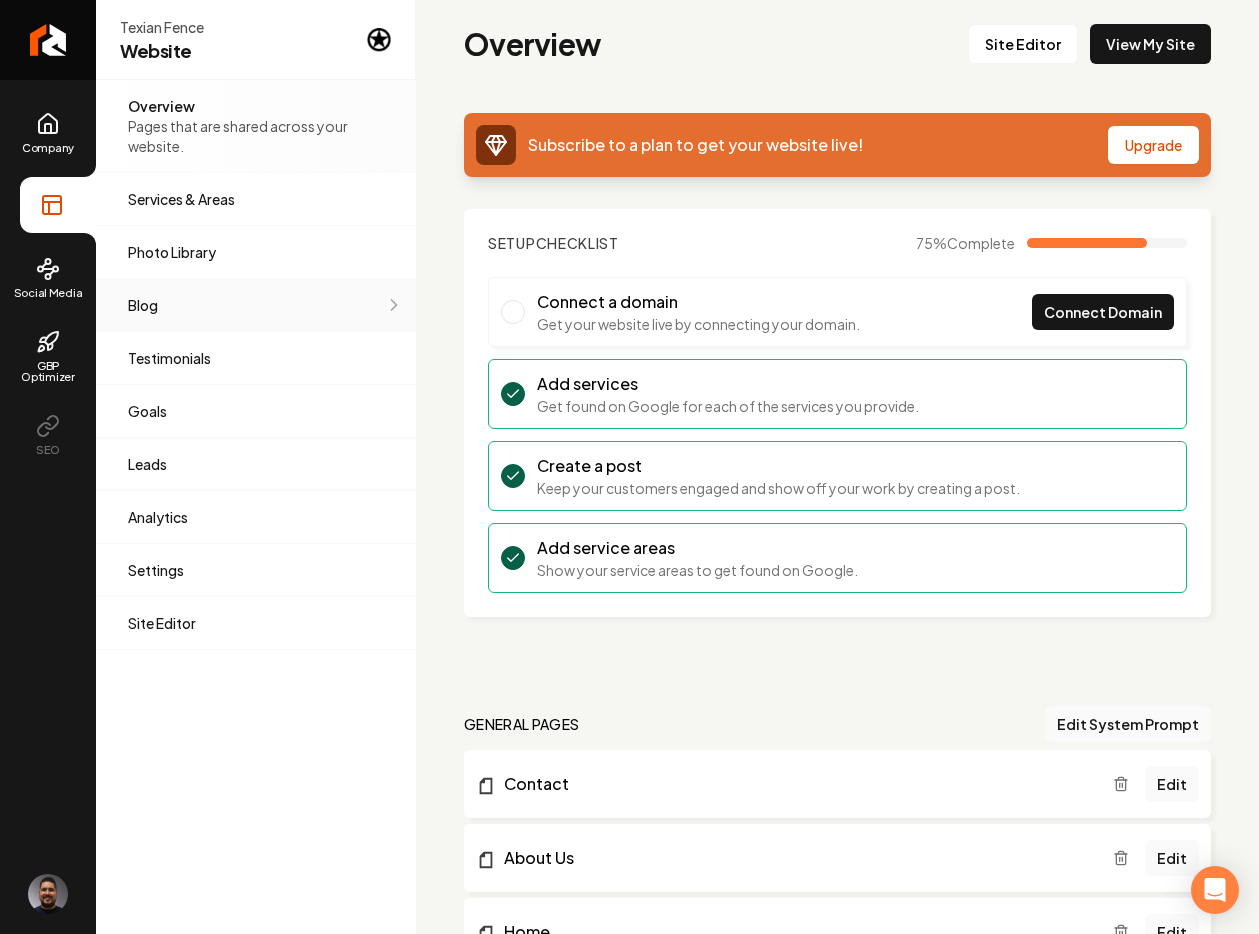 click on "Blog" at bounding box center (256, 305) 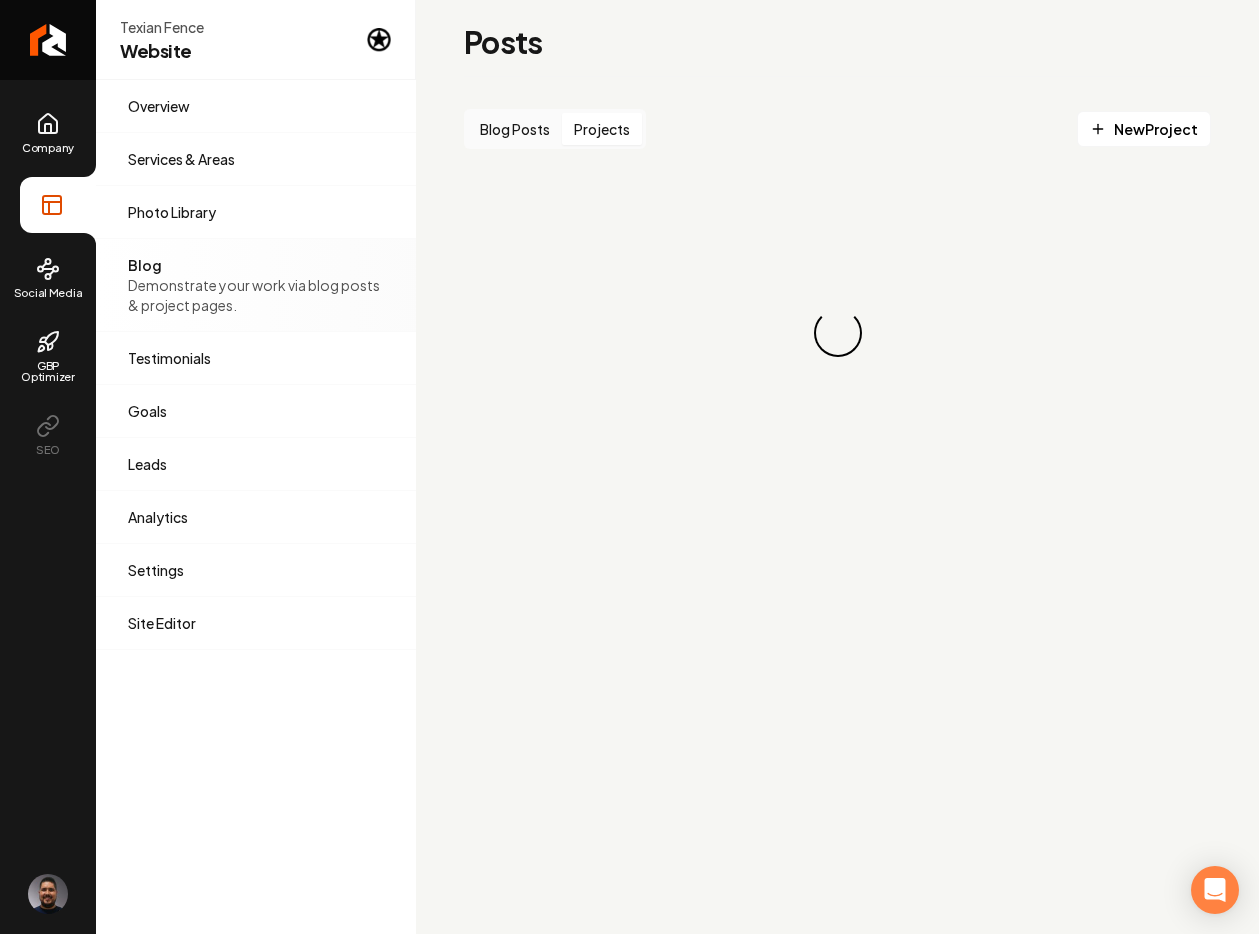click on "Projects" at bounding box center (602, 129) 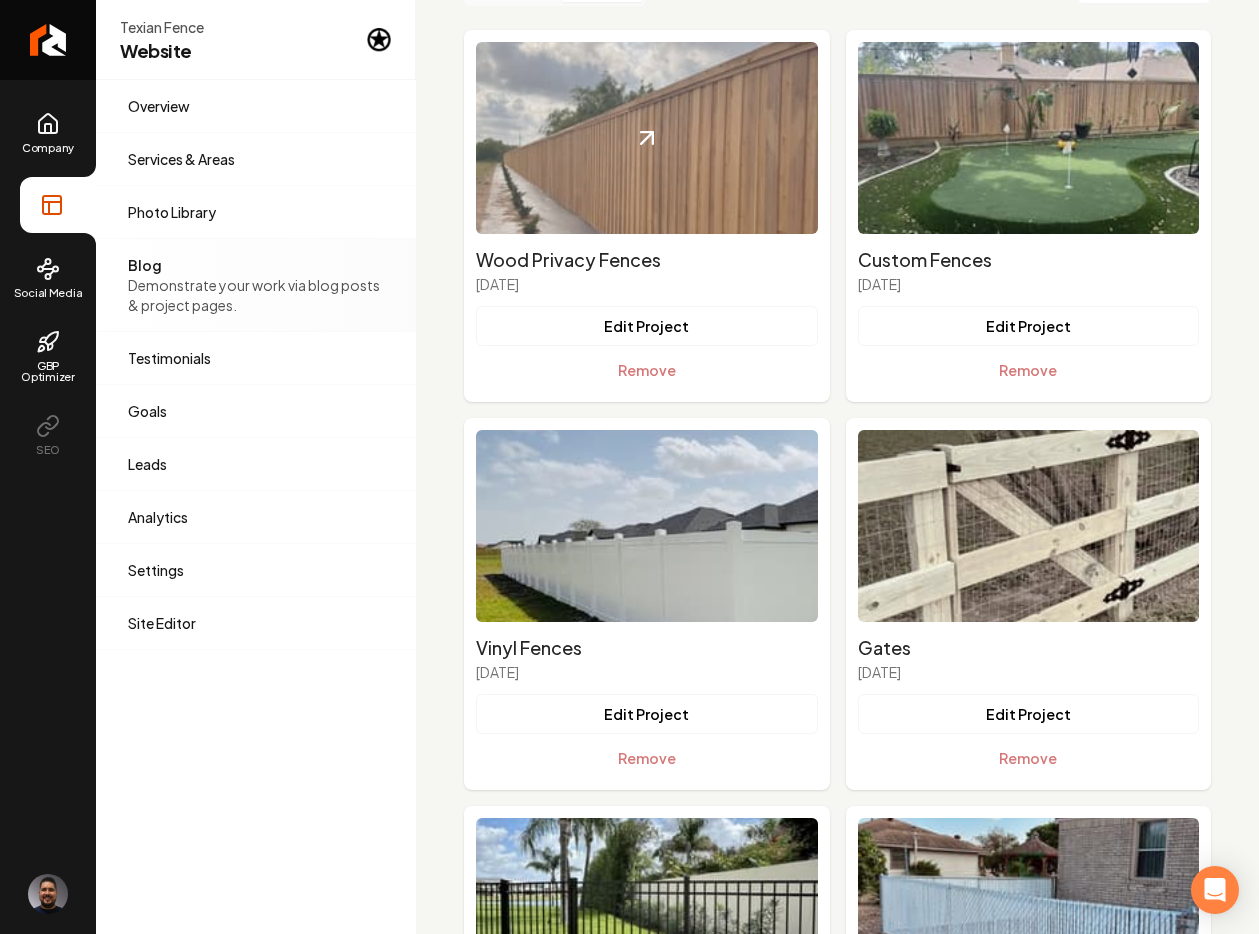 scroll, scrollTop: 0, scrollLeft: 0, axis: both 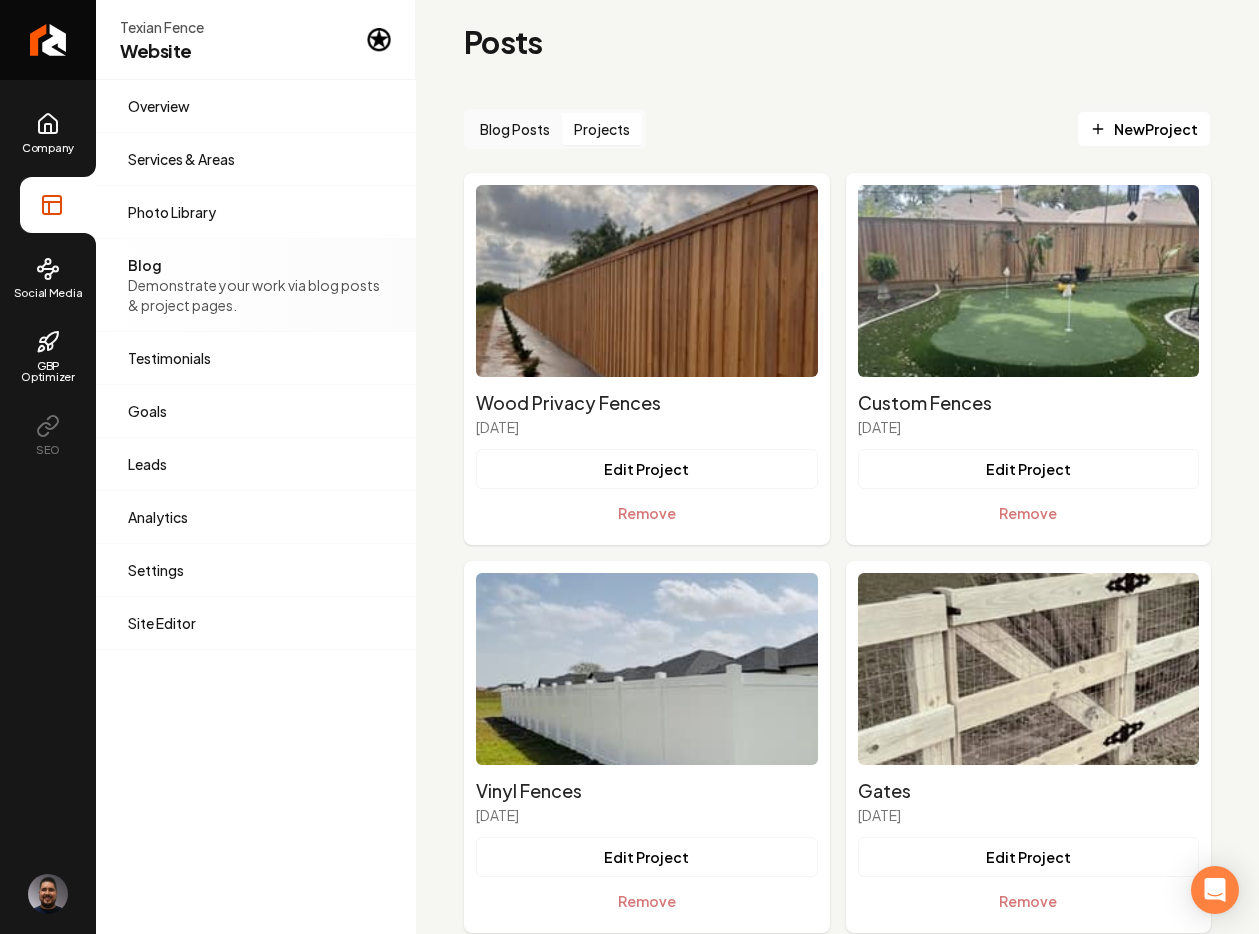 click 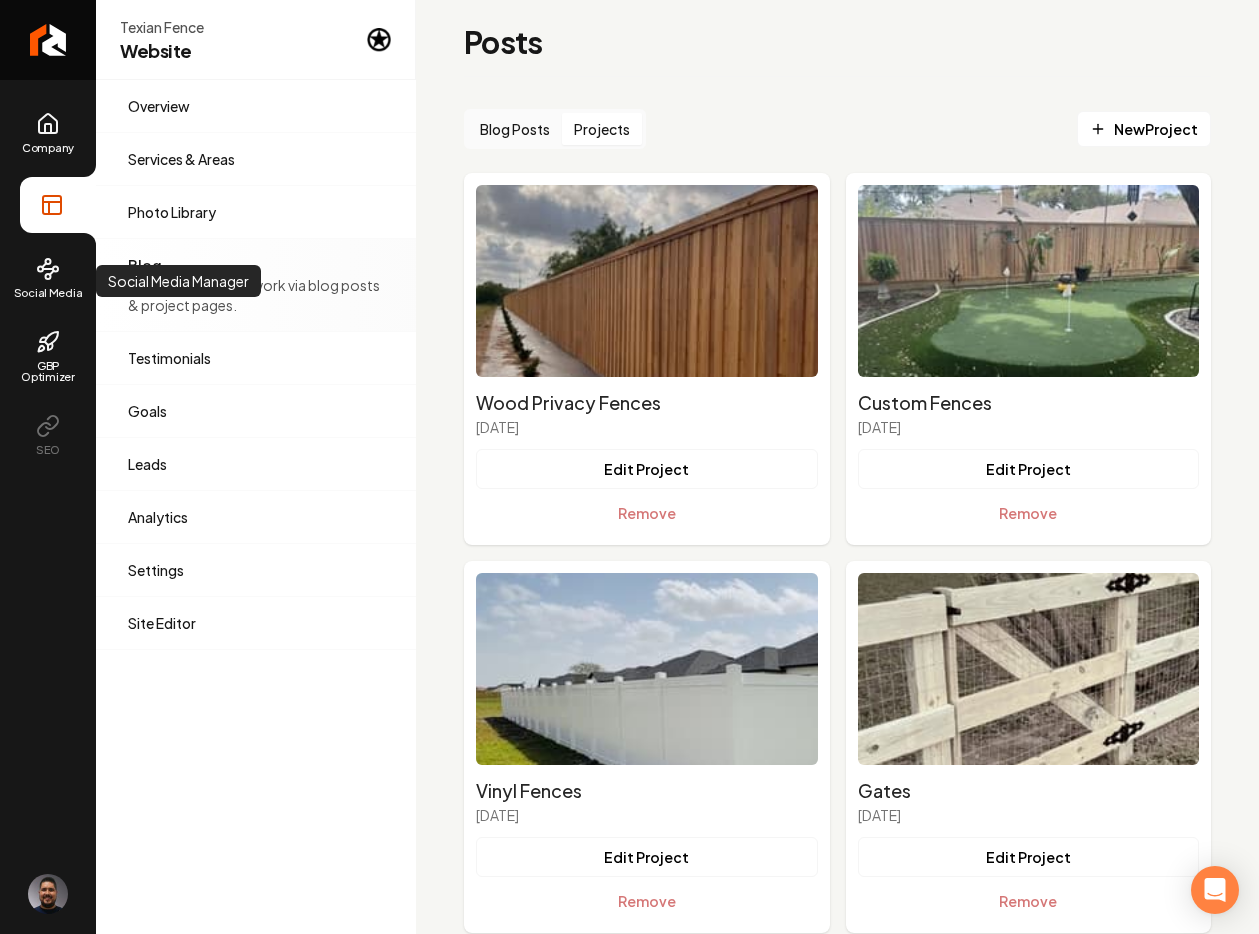 drag, startPoint x: 39, startPoint y: 261, endPoint x: 43, endPoint y: 248, distance: 13.601471 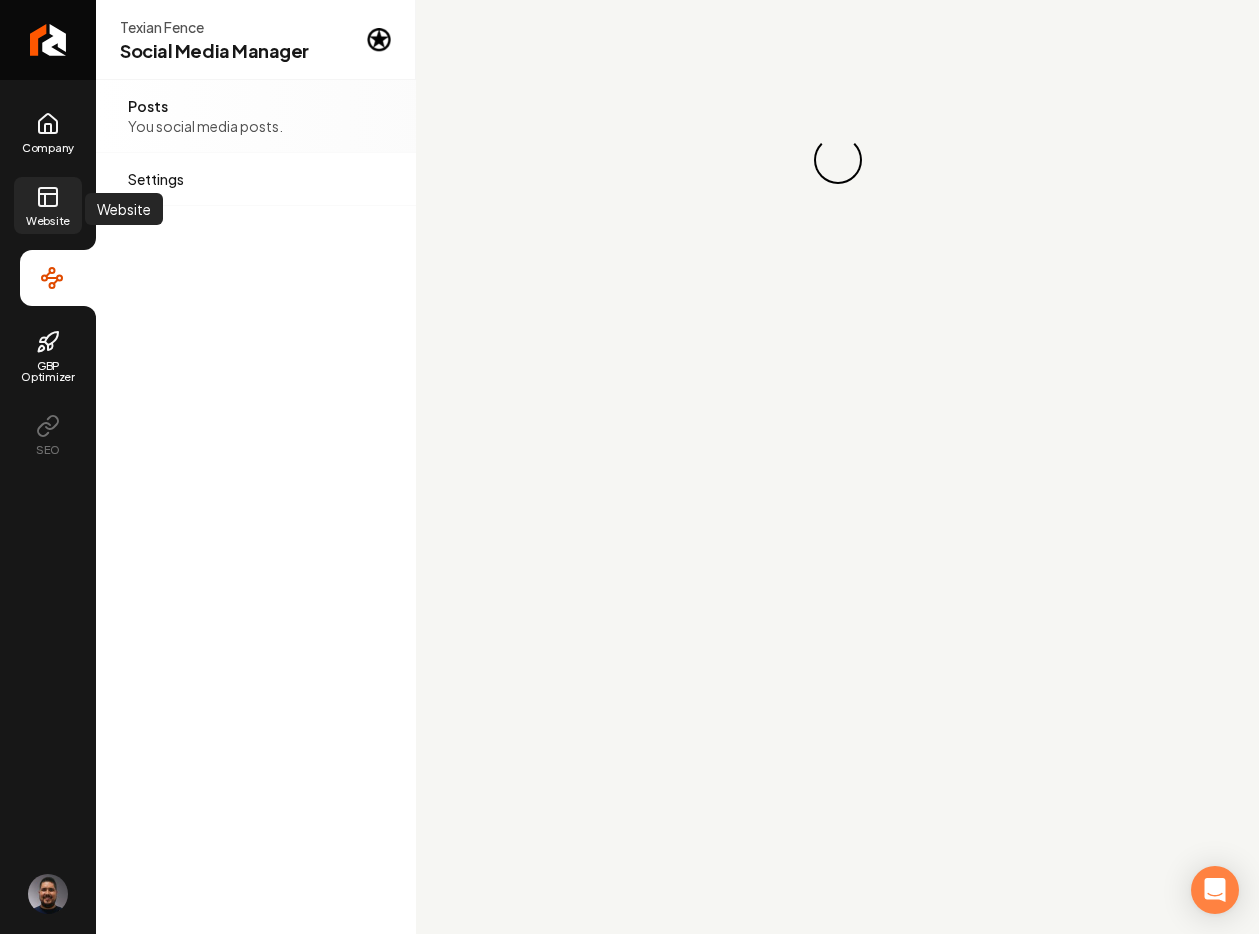 click on "Website" at bounding box center (48, 205) 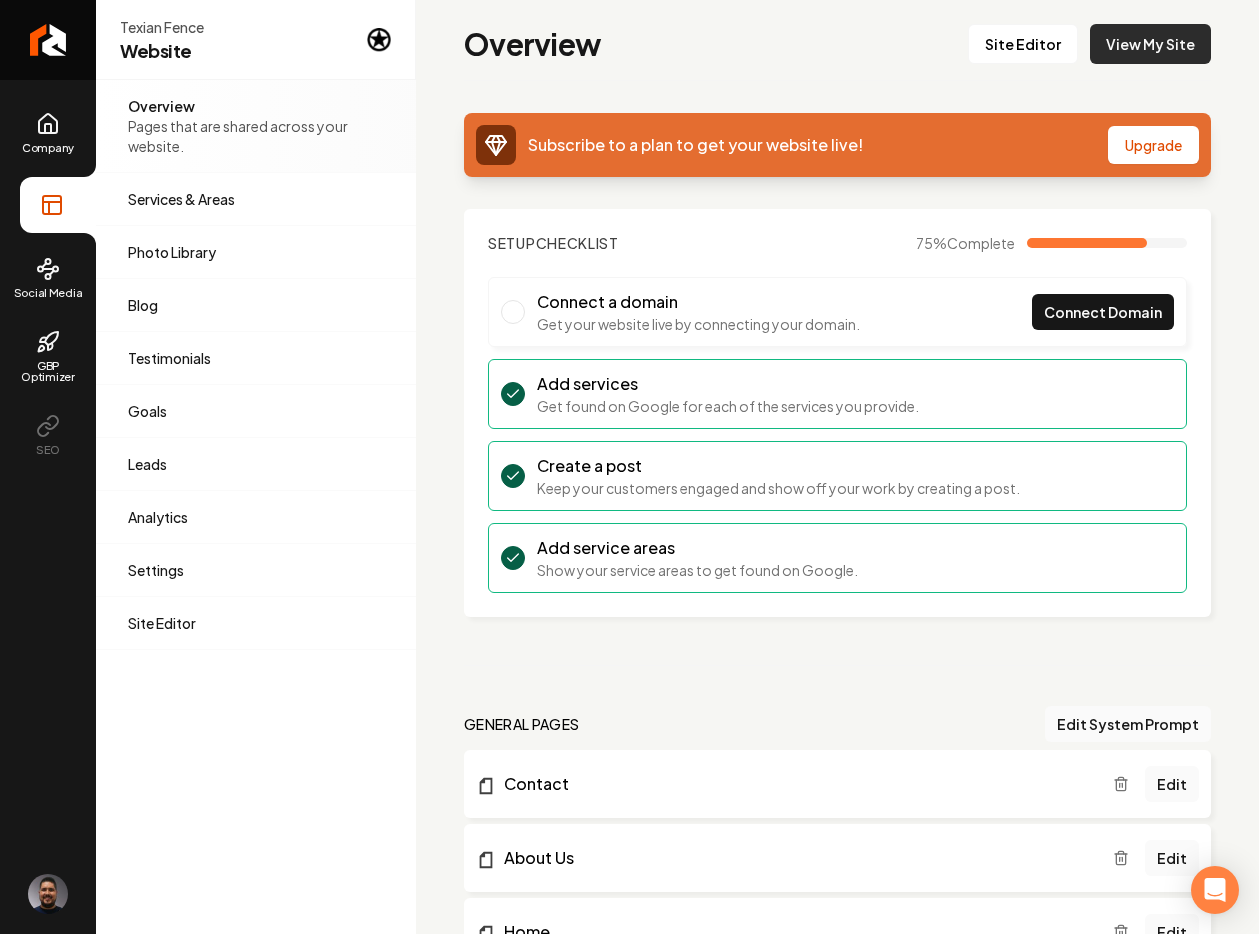 click on "View My Site" at bounding box center (1150, 44) 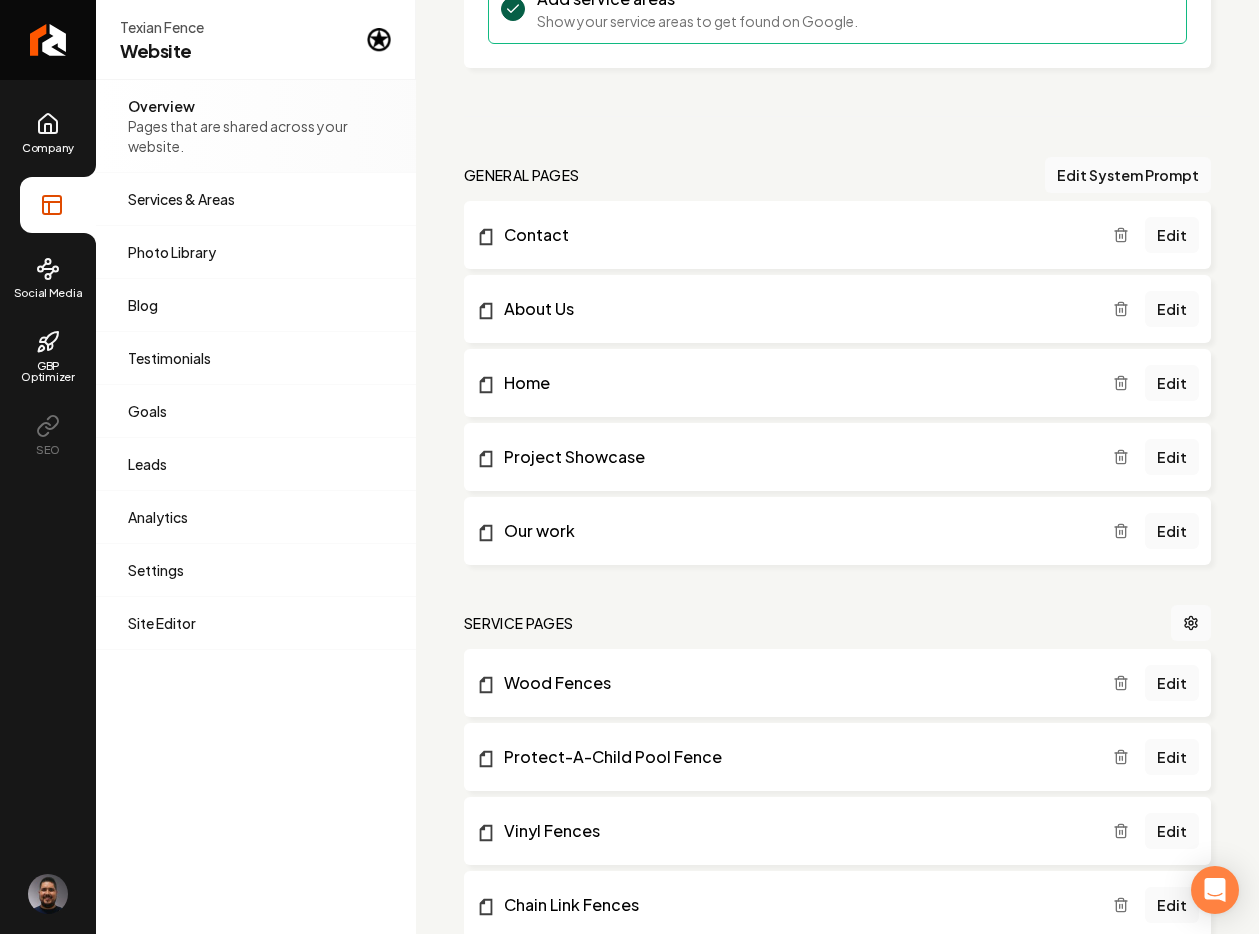 scroll, scrollTop: 0, scrollLeft: 0, axis: both 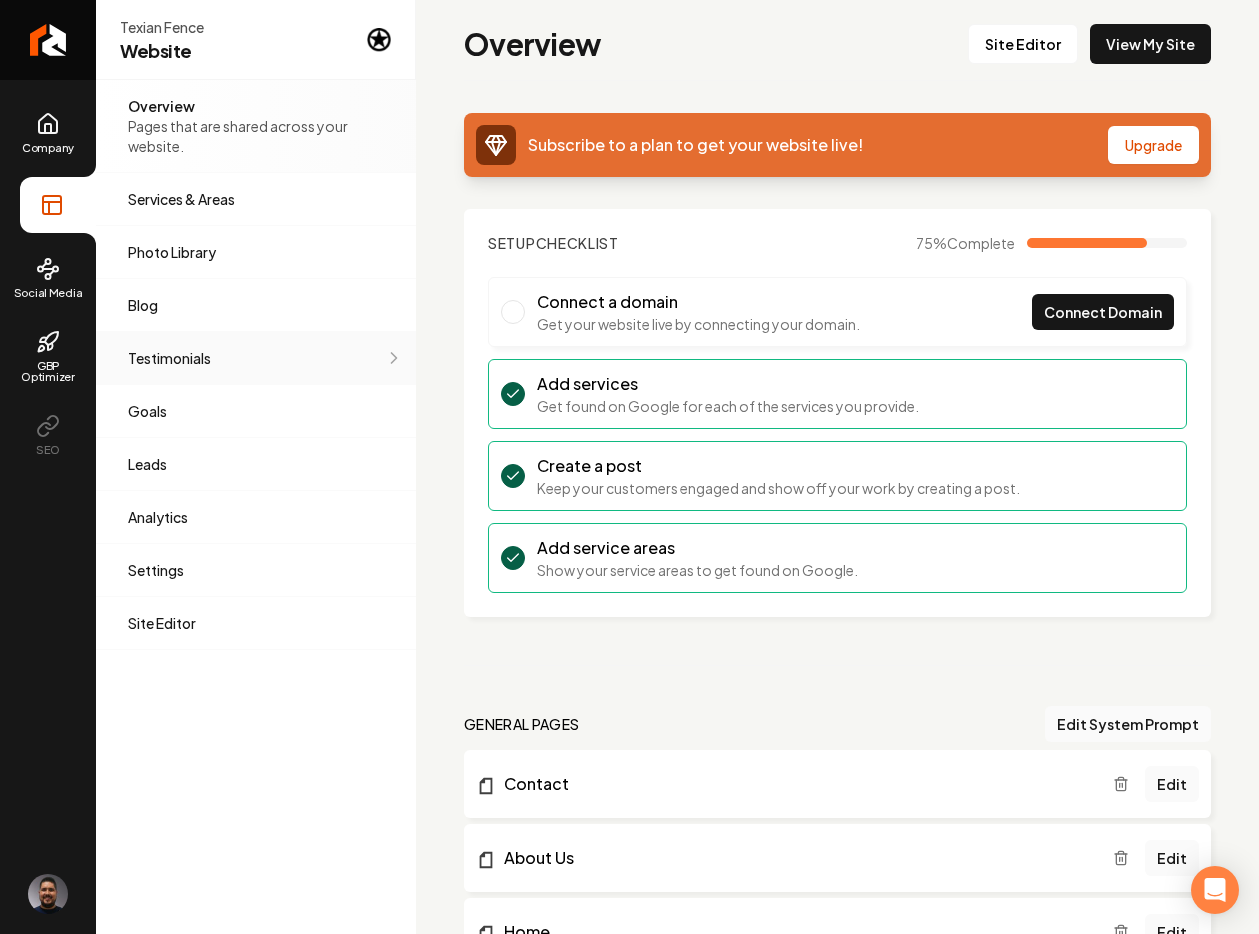 click on "Testimonials" at bounding box center (256, 358) 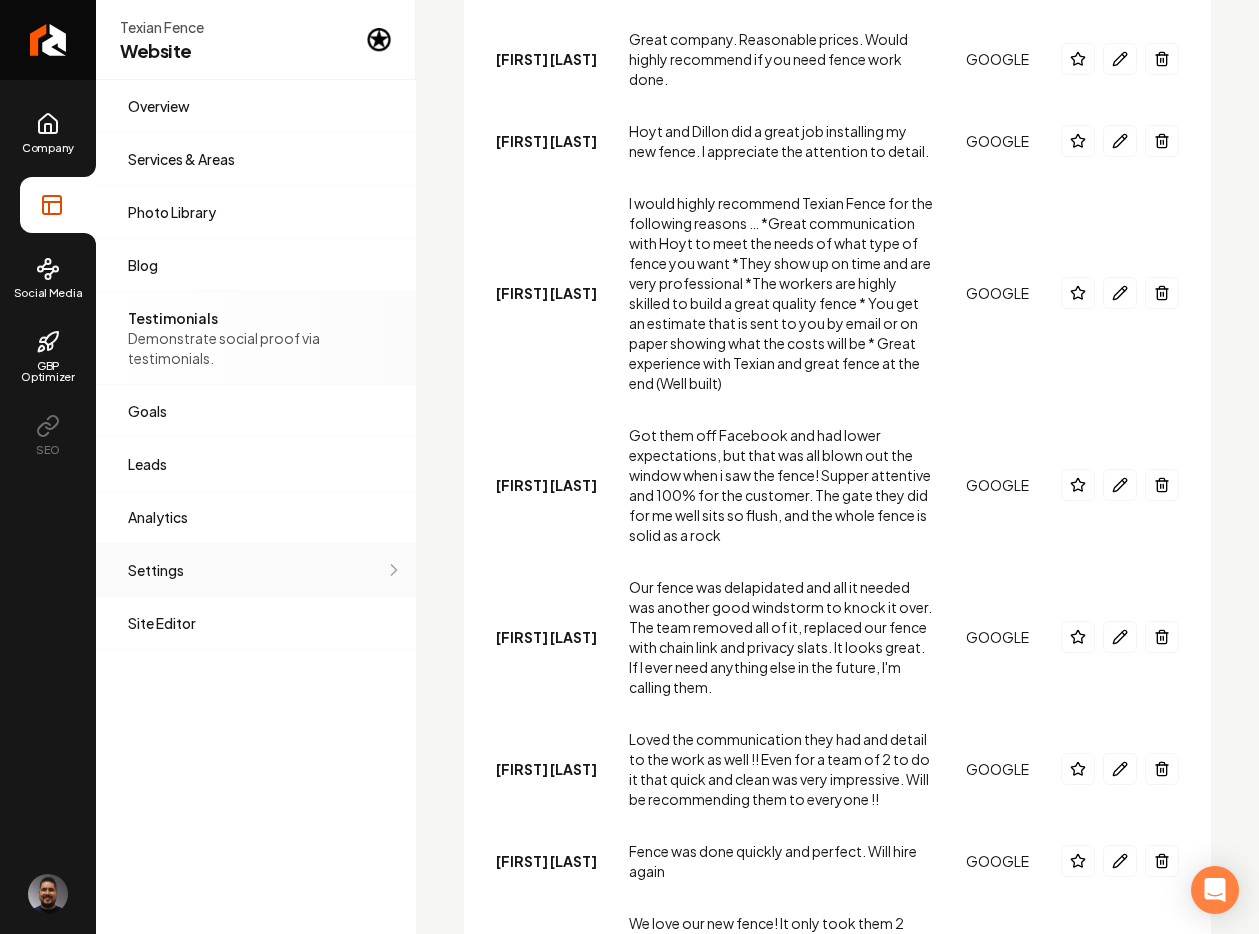scroll, scrollTop: 1558, scrollLeft: 0, axis: vertical 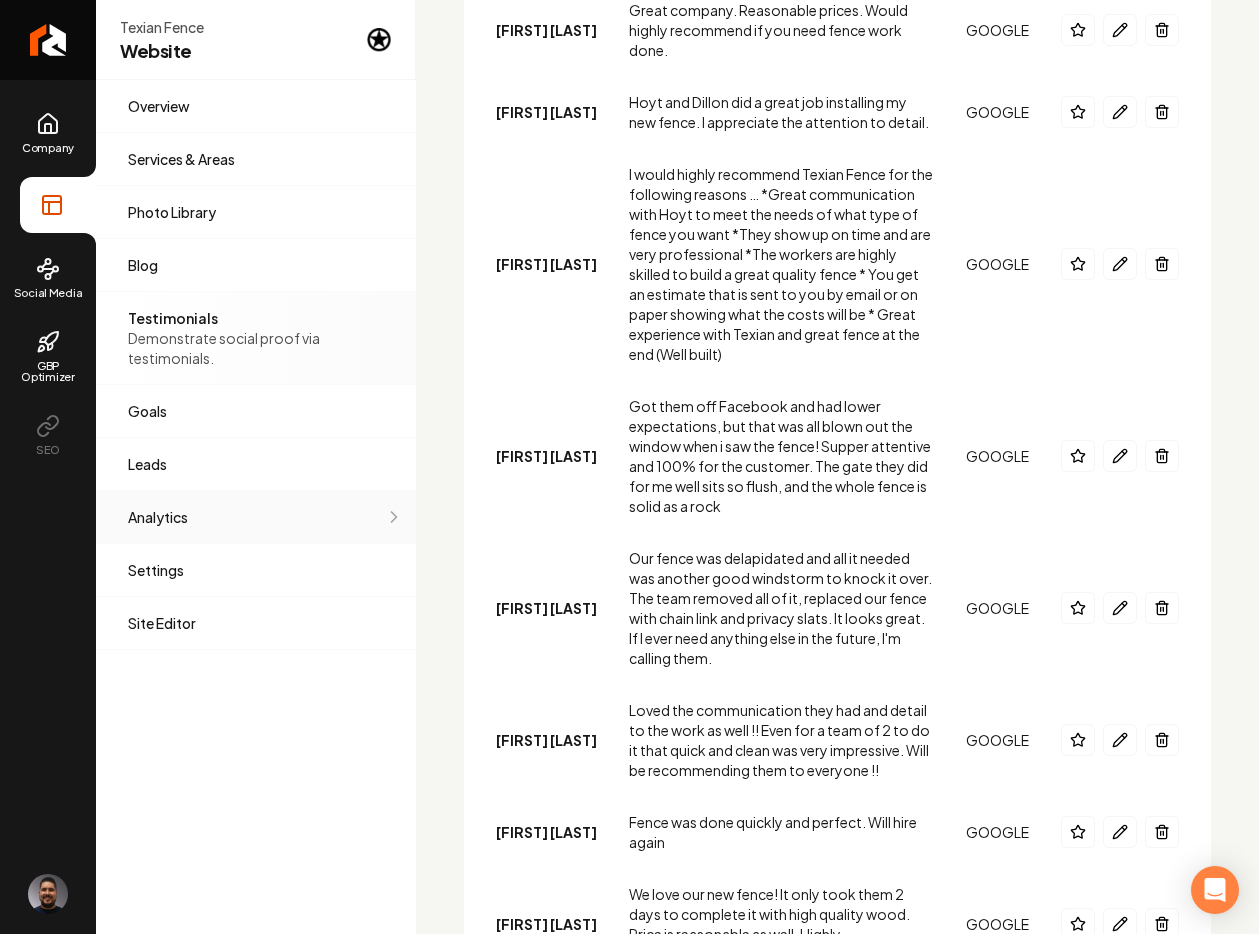 click on "Analytics" at bounding box center (256, 517) 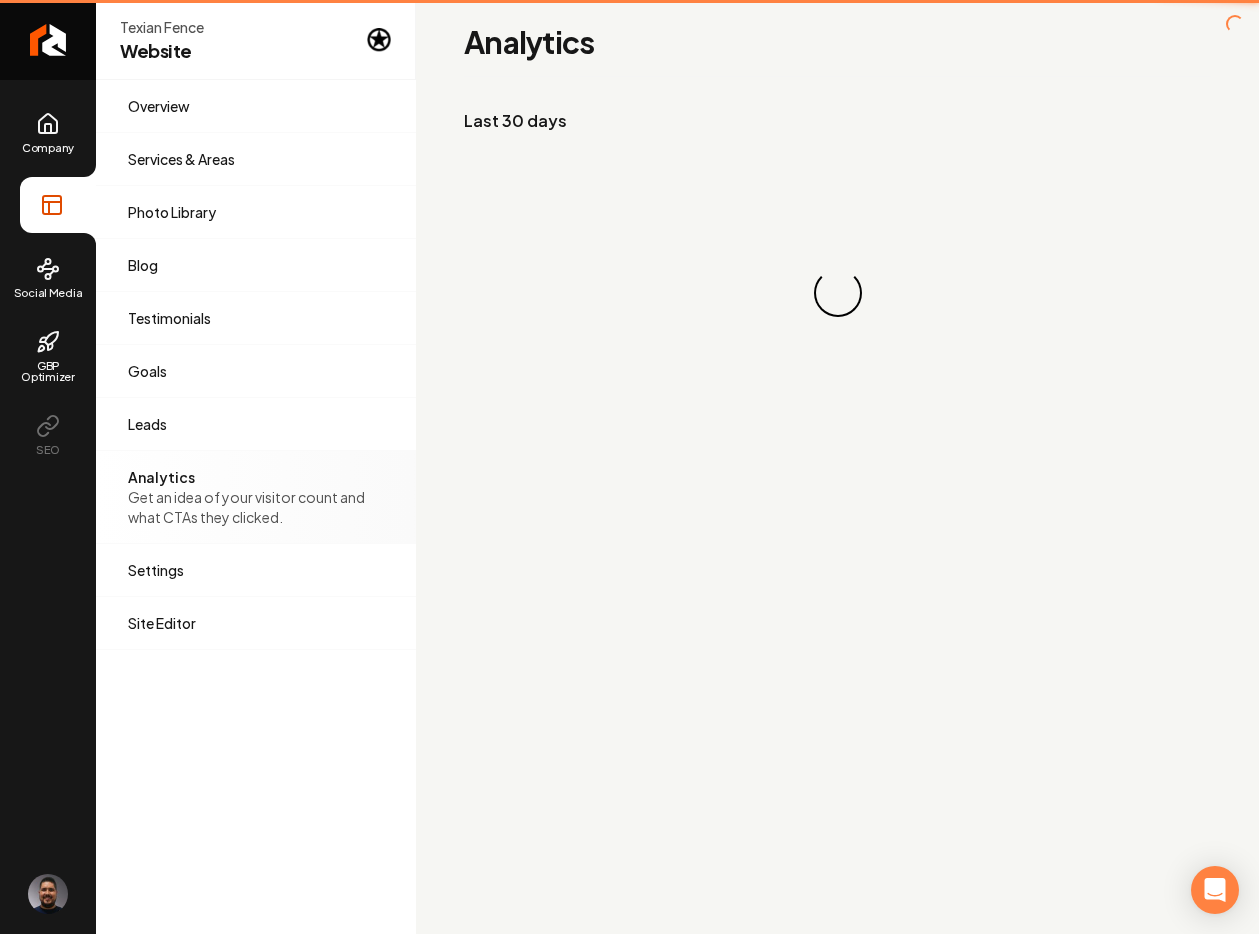 scroll, scrollTop: 0, scrollLeft: 0, axis: both 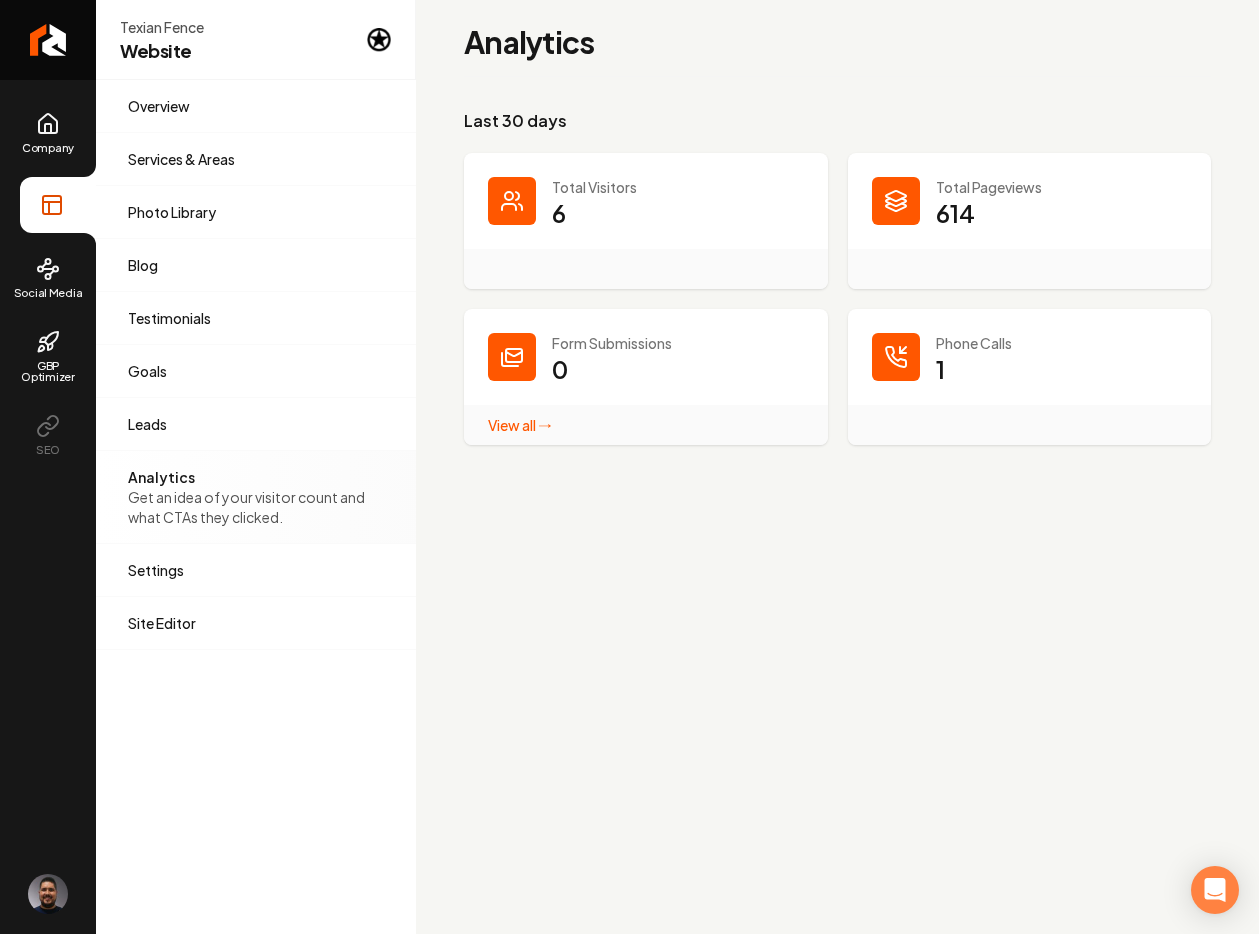 click on "View all →   Form Submissions  stats" at bounding box center [520, 425] 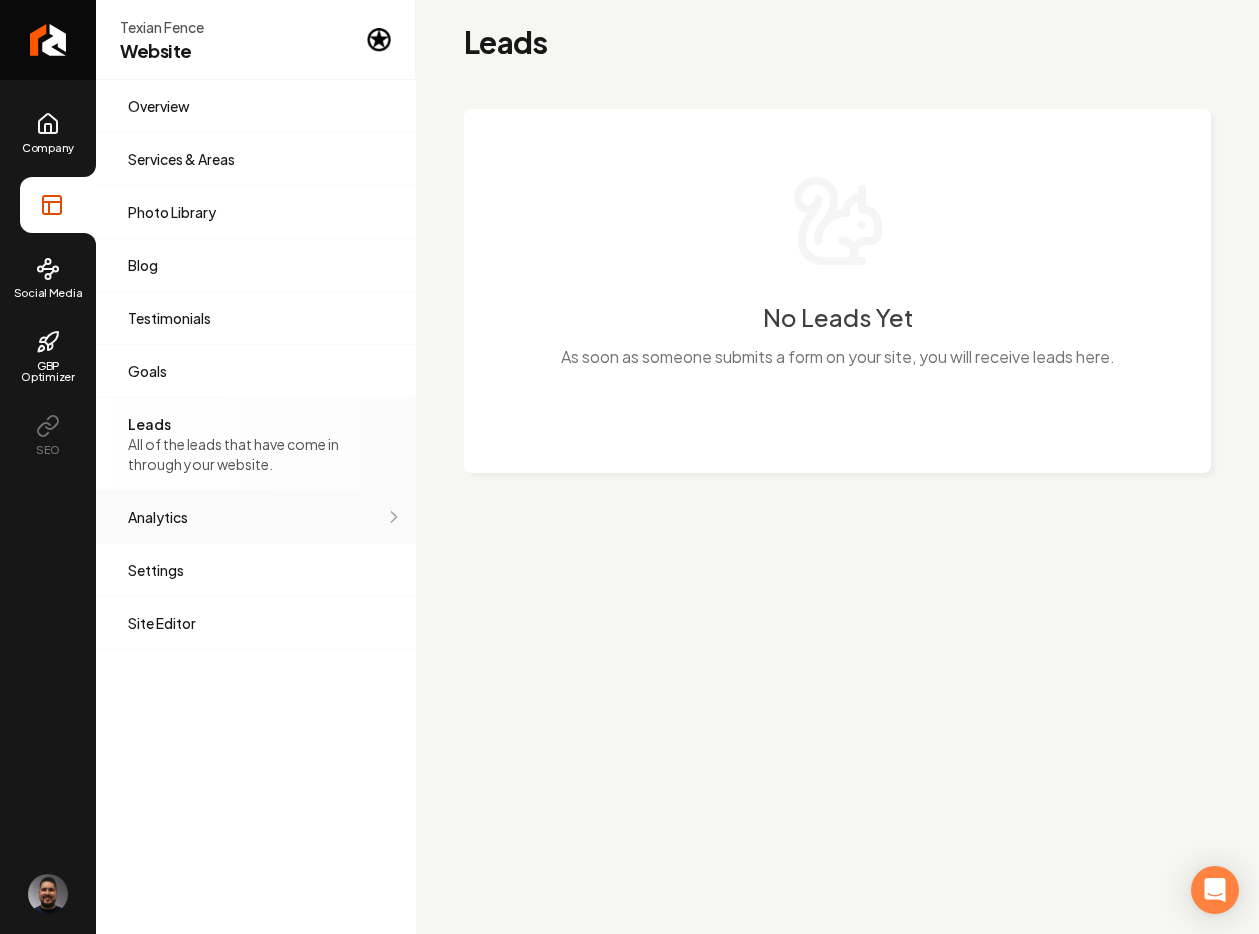 click on "Analytics" at bounding box center (256, 517) 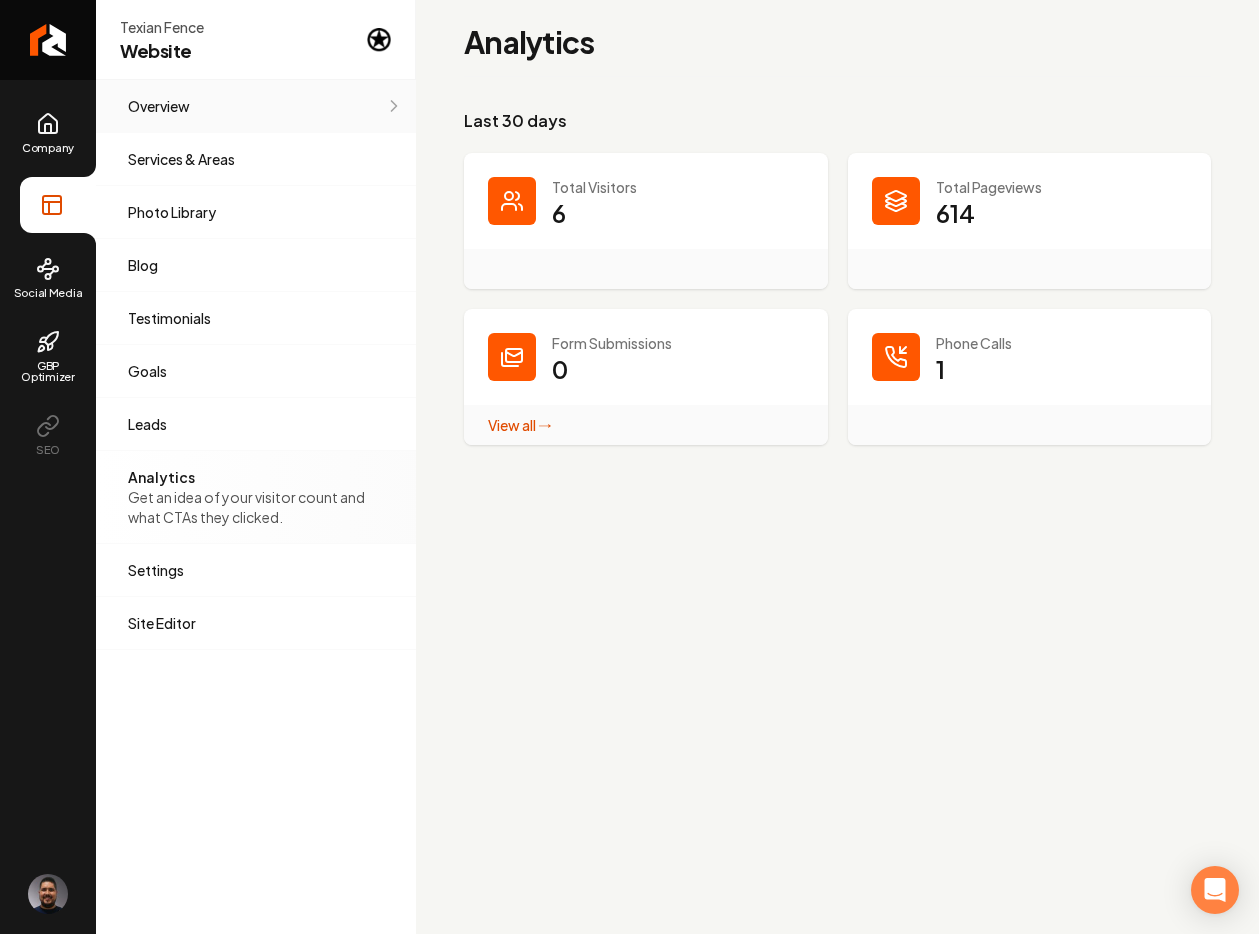 click on "Overview" at bounding box center [256, 106] 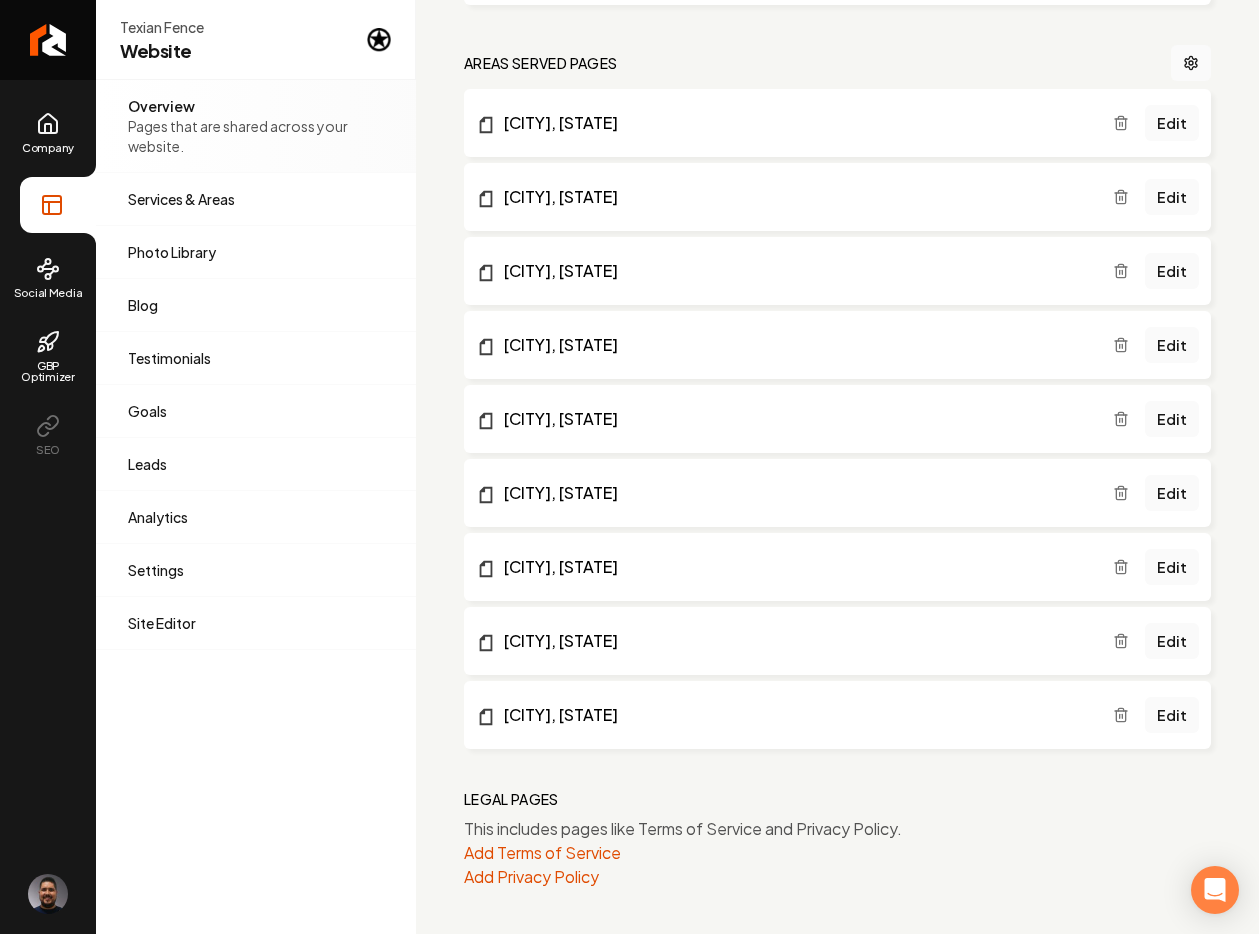 scroll, scrollTop: 1664, scrollLeft: 0, axis: vertical 